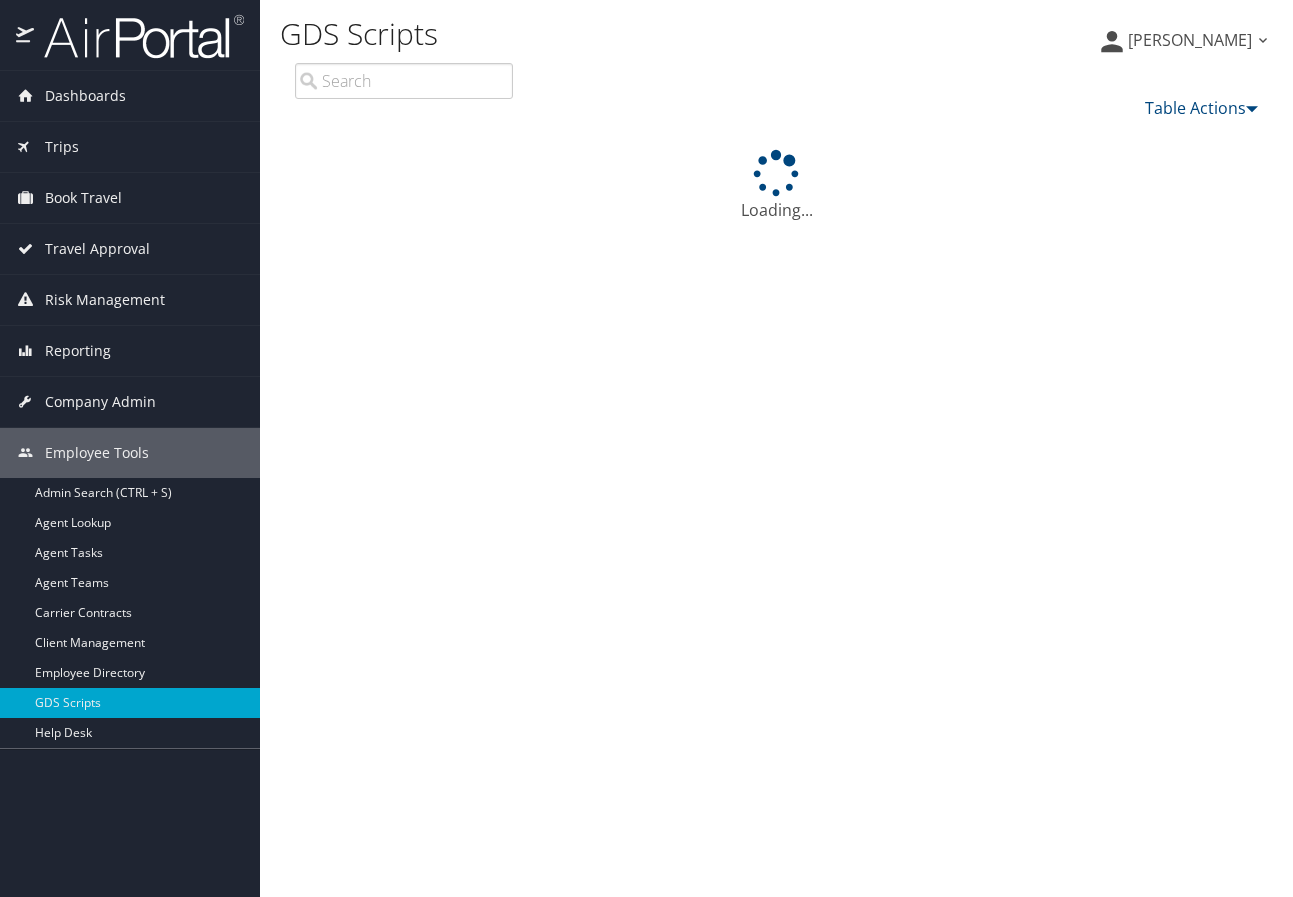 scroll, scrollTop: 0, scrollLeft: 0, axis: both 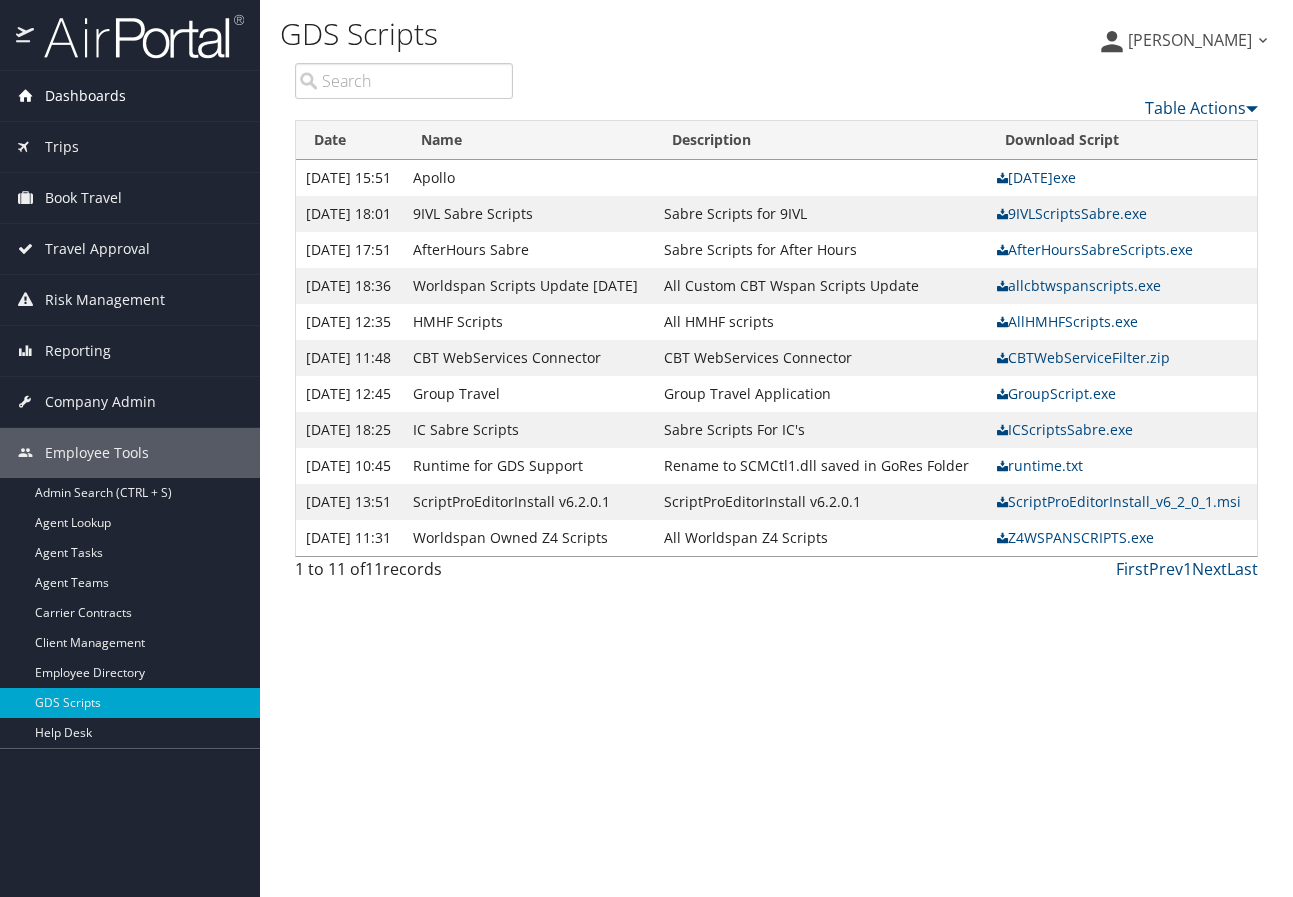 click on "Dashboards" at bounding box center [85, 96] 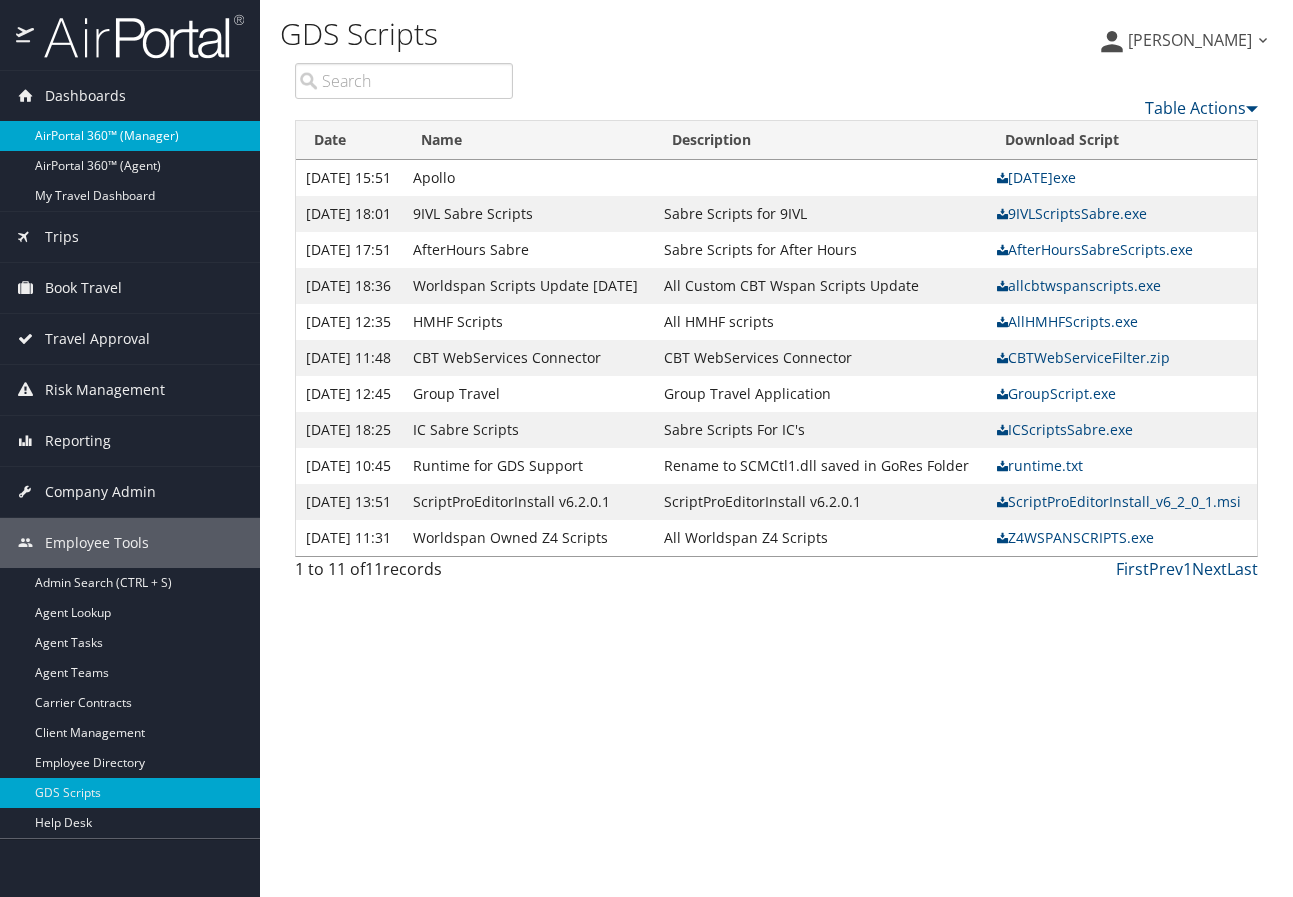 click on "AirPortal 360™ (Manager)" at bounding box center [130, 136] 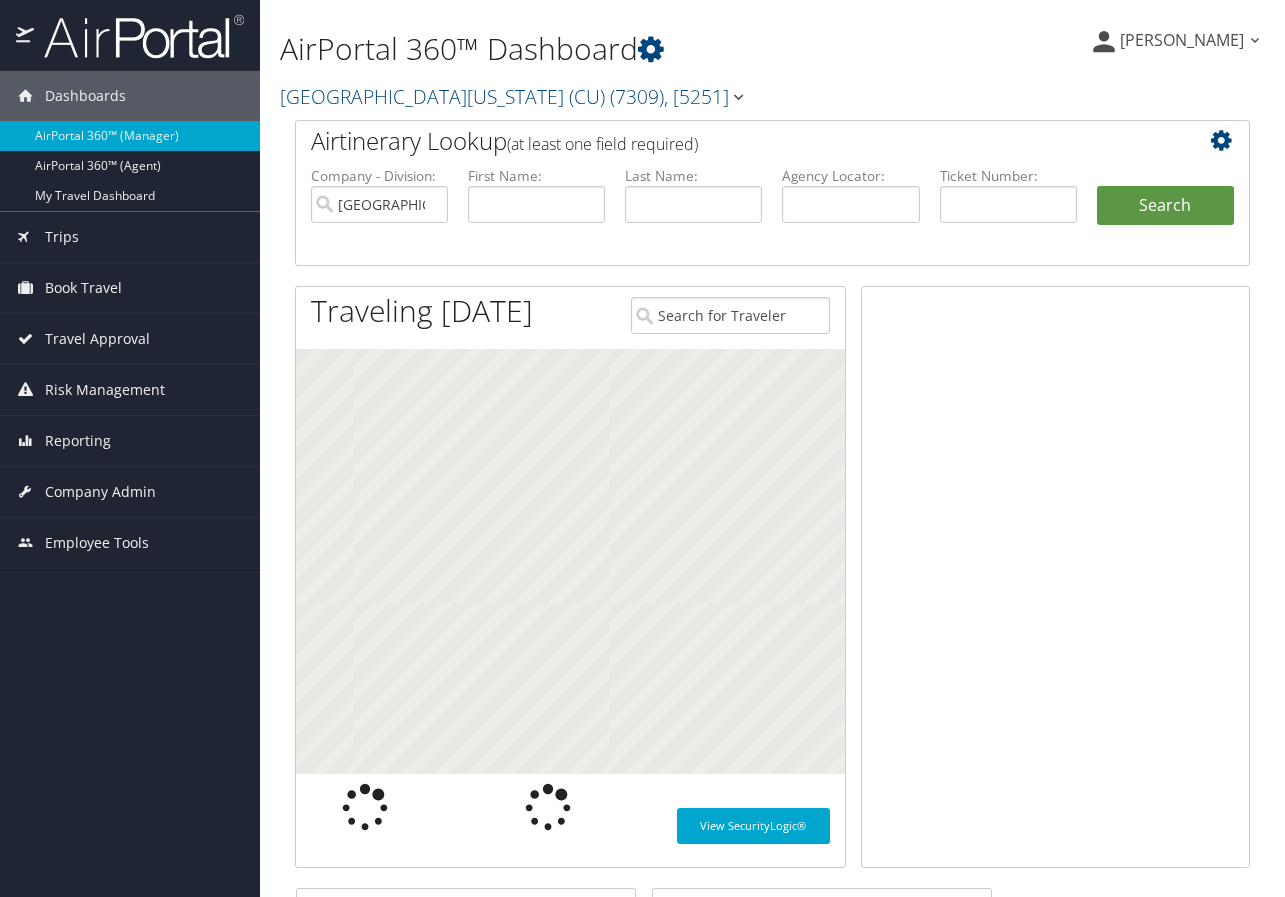 scroll, scrollTop: 0, scrollLeft: 0, axis: both 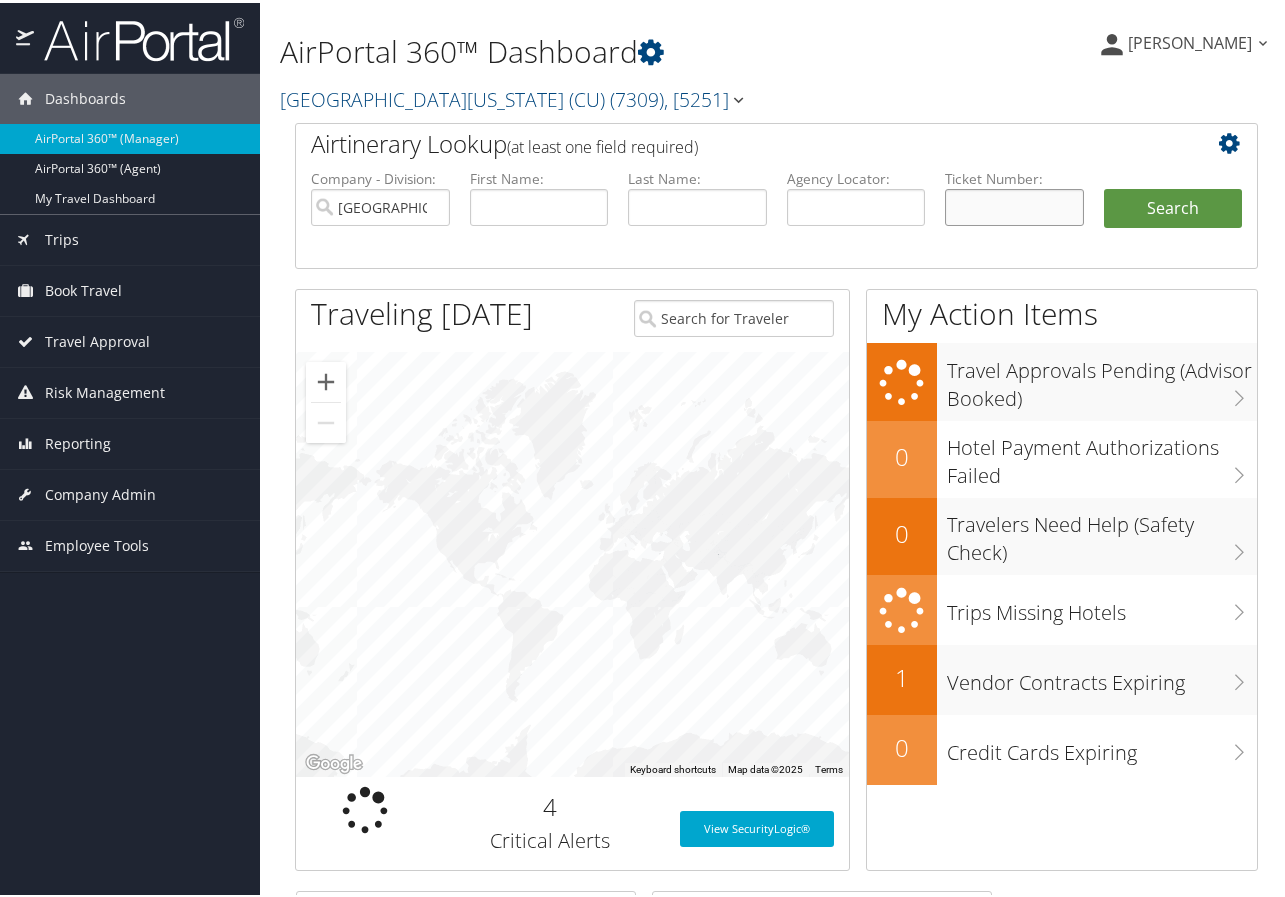 click at bounding box center (1014, 204) 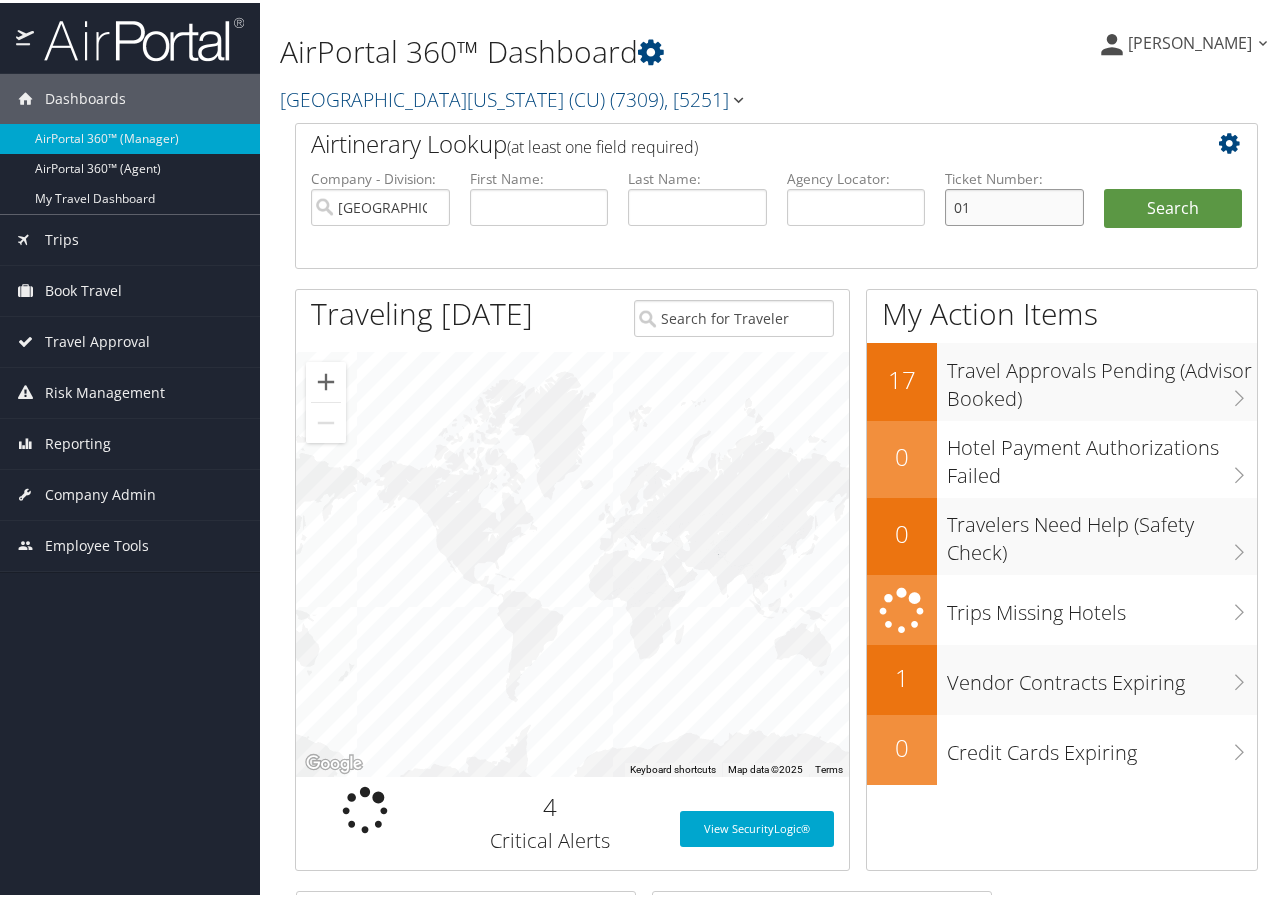 type on "0" 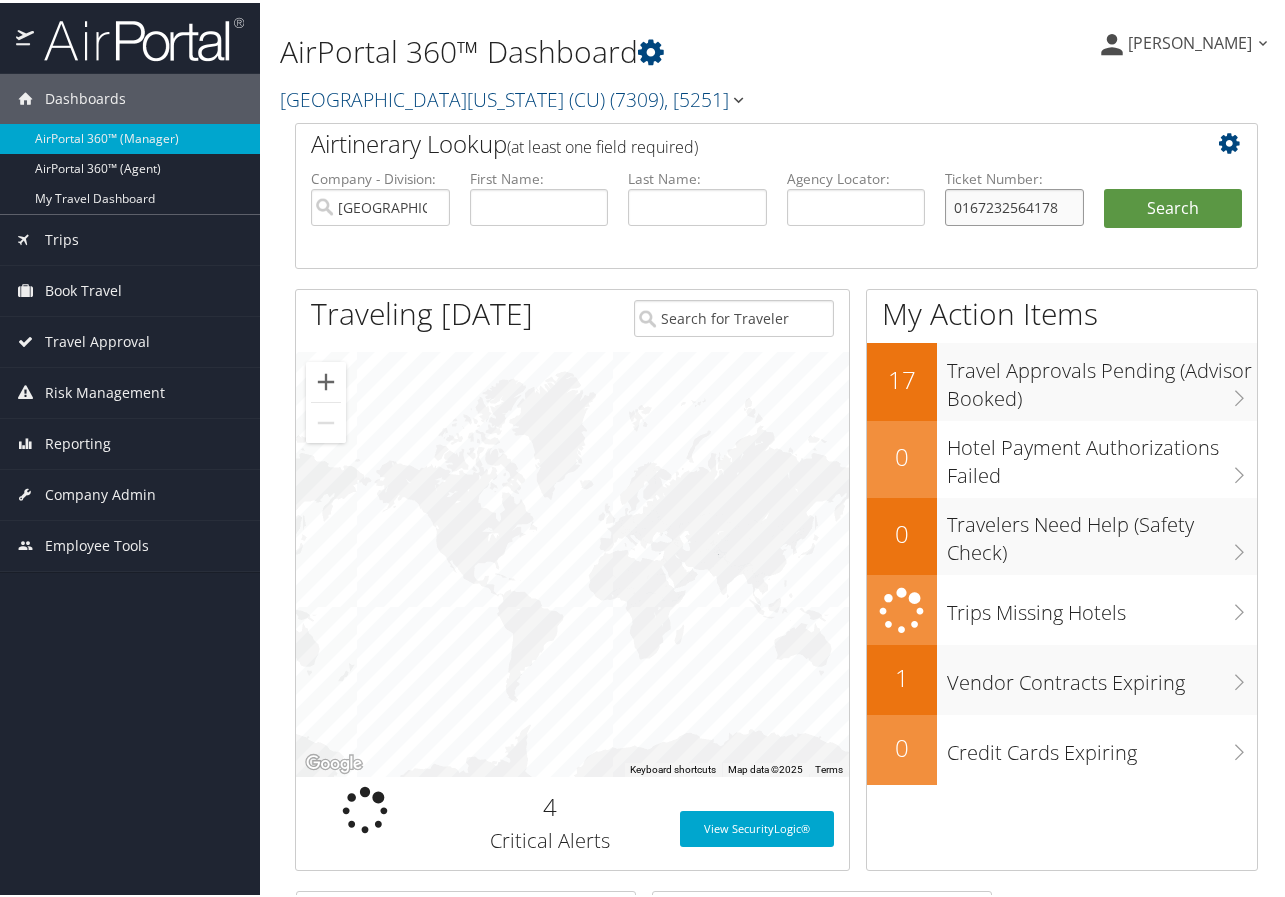type on "0167232564178" 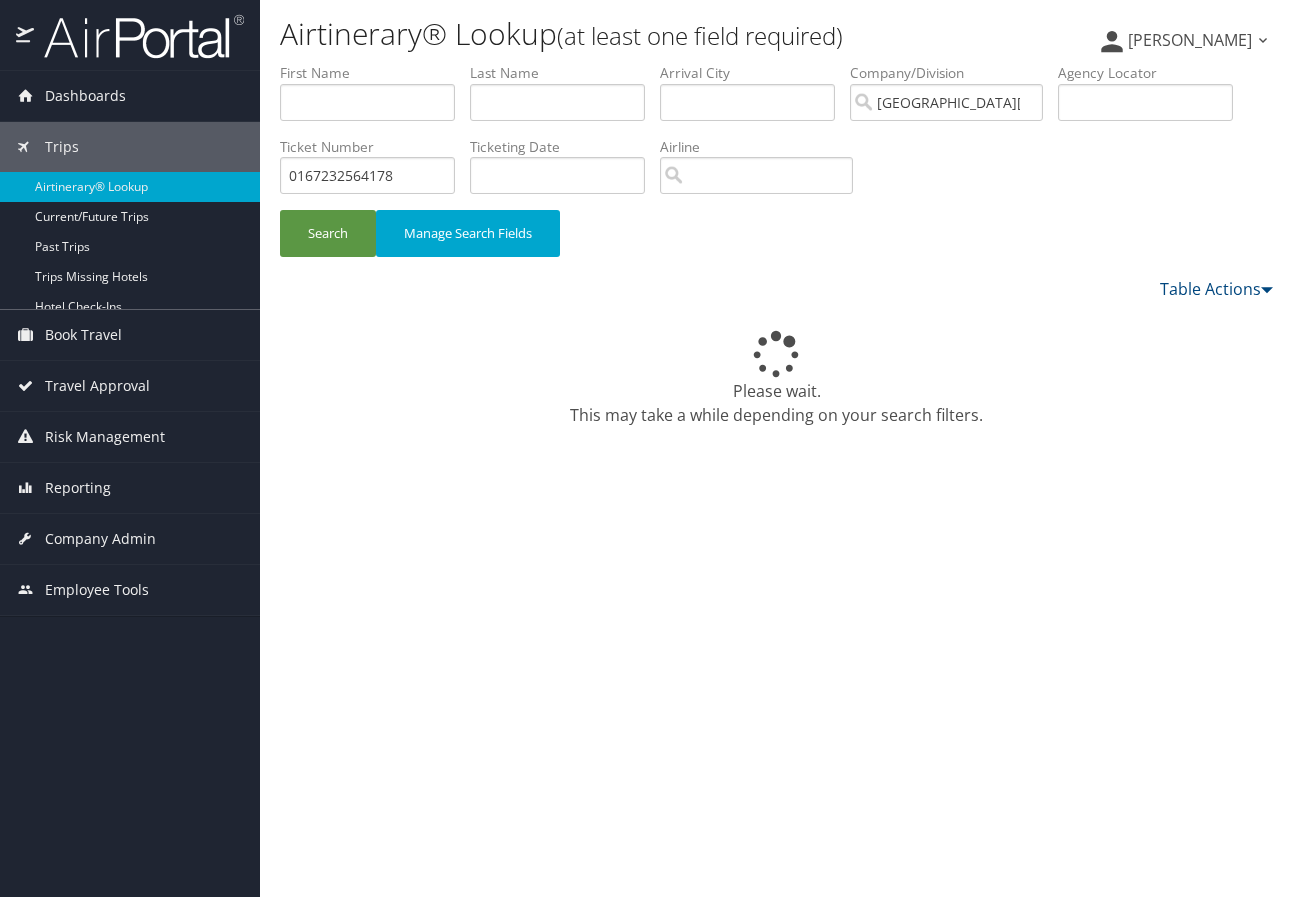 scroll, scrollTop: 0, scrollLeft: 0, axis: both 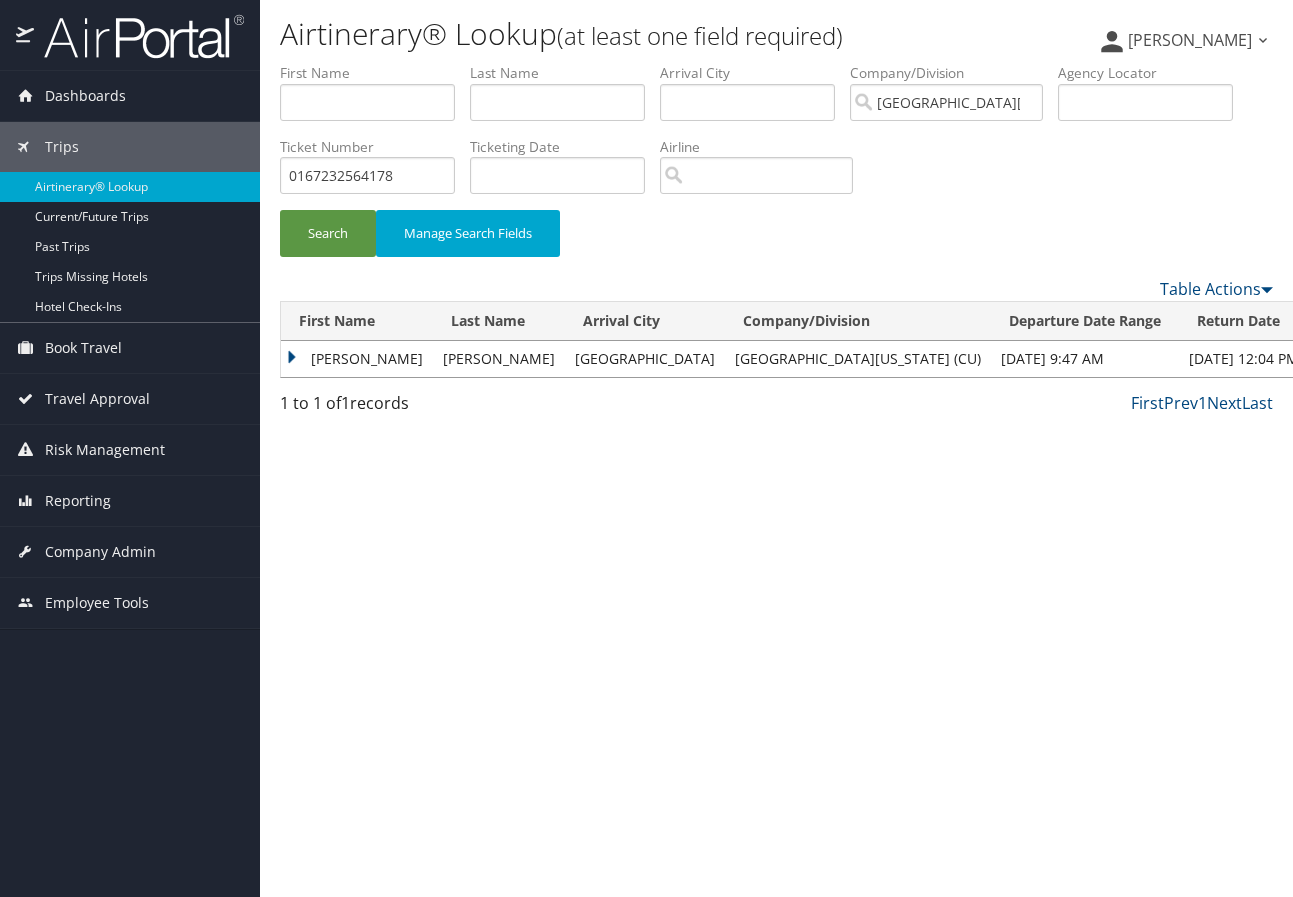 click on "[PERSON_NAME]" at bounding box center (357, 359) 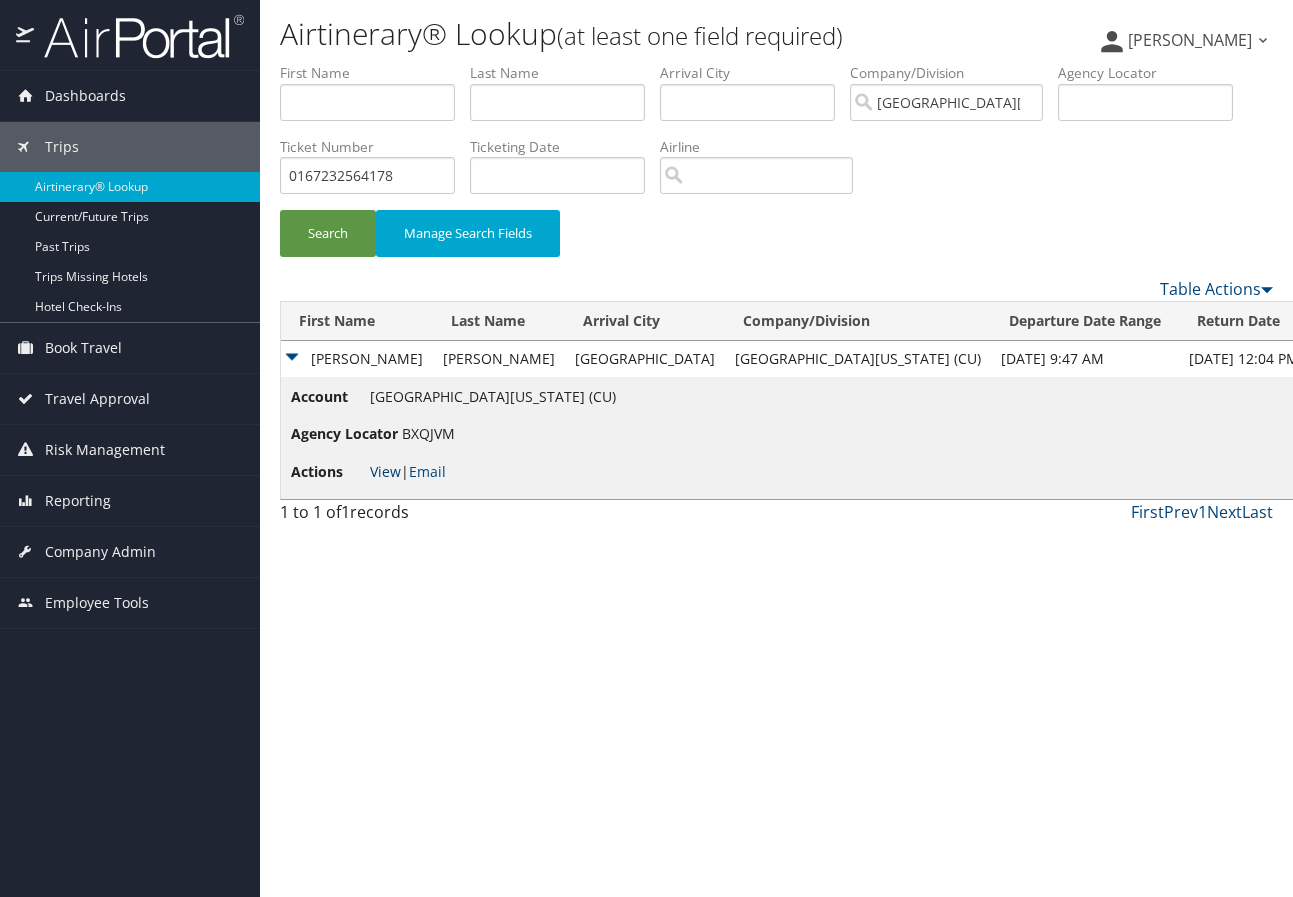 click on "View" at bounding box center [385, 471] 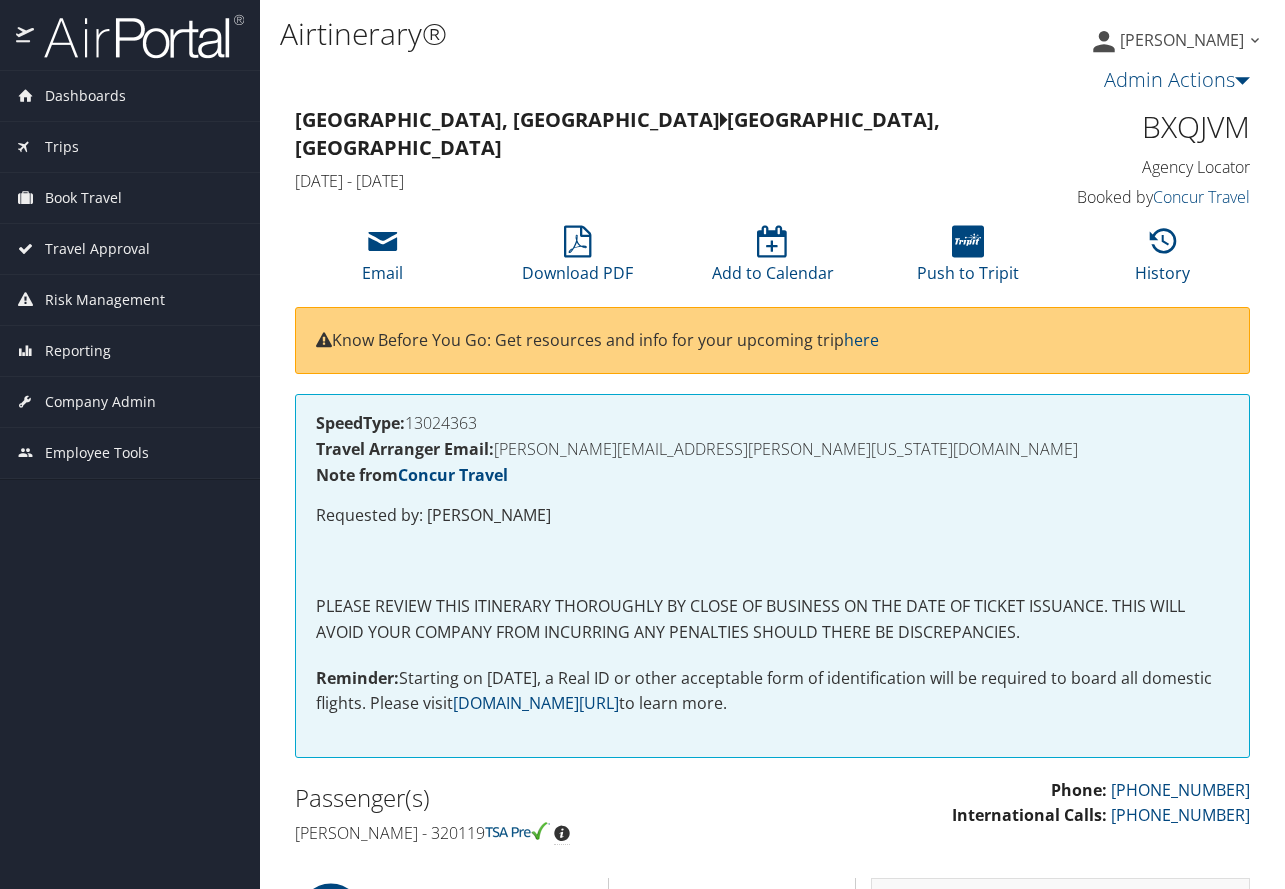 scroll, scrollTop: 0, scrollLeft: 0, axis: both 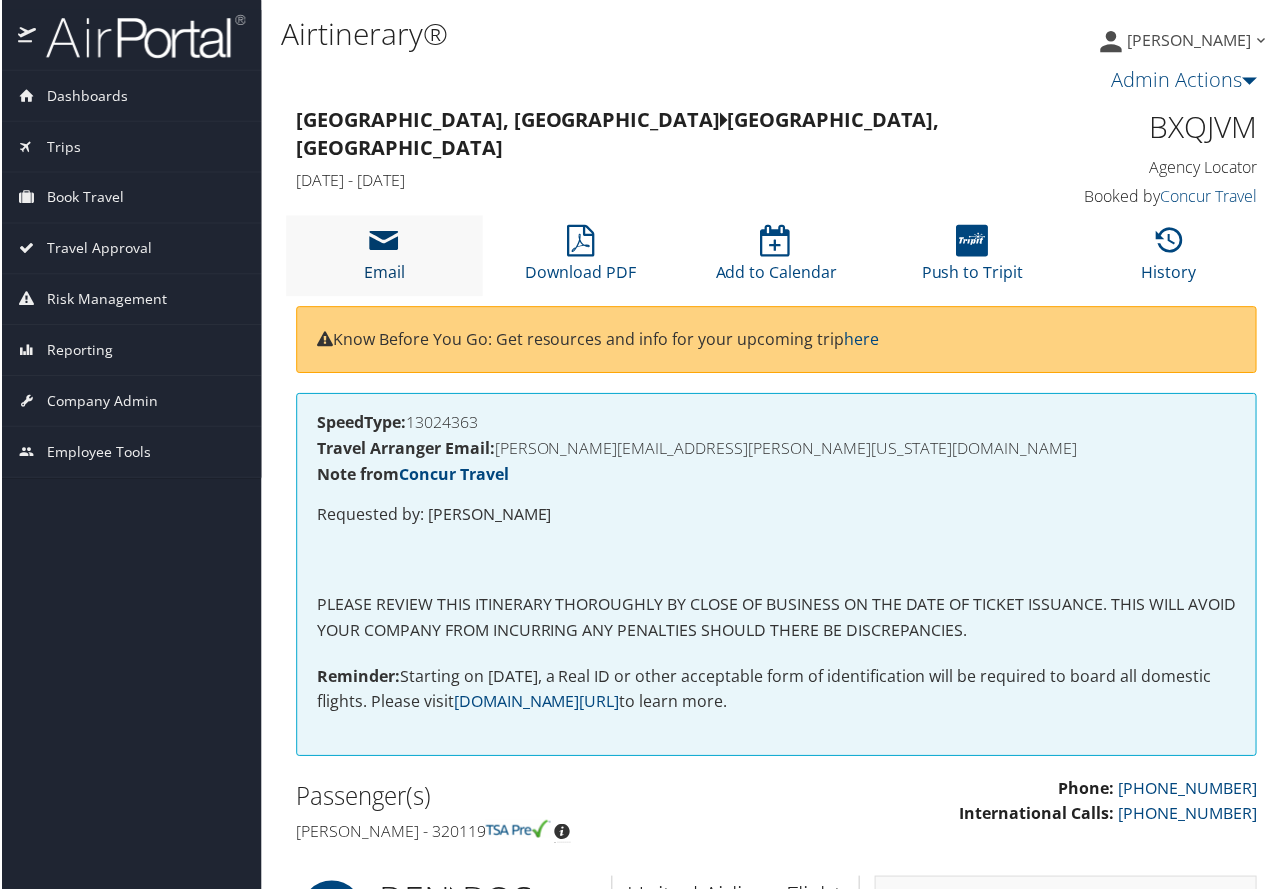 click on "Email" at bounding box center [383, 260] 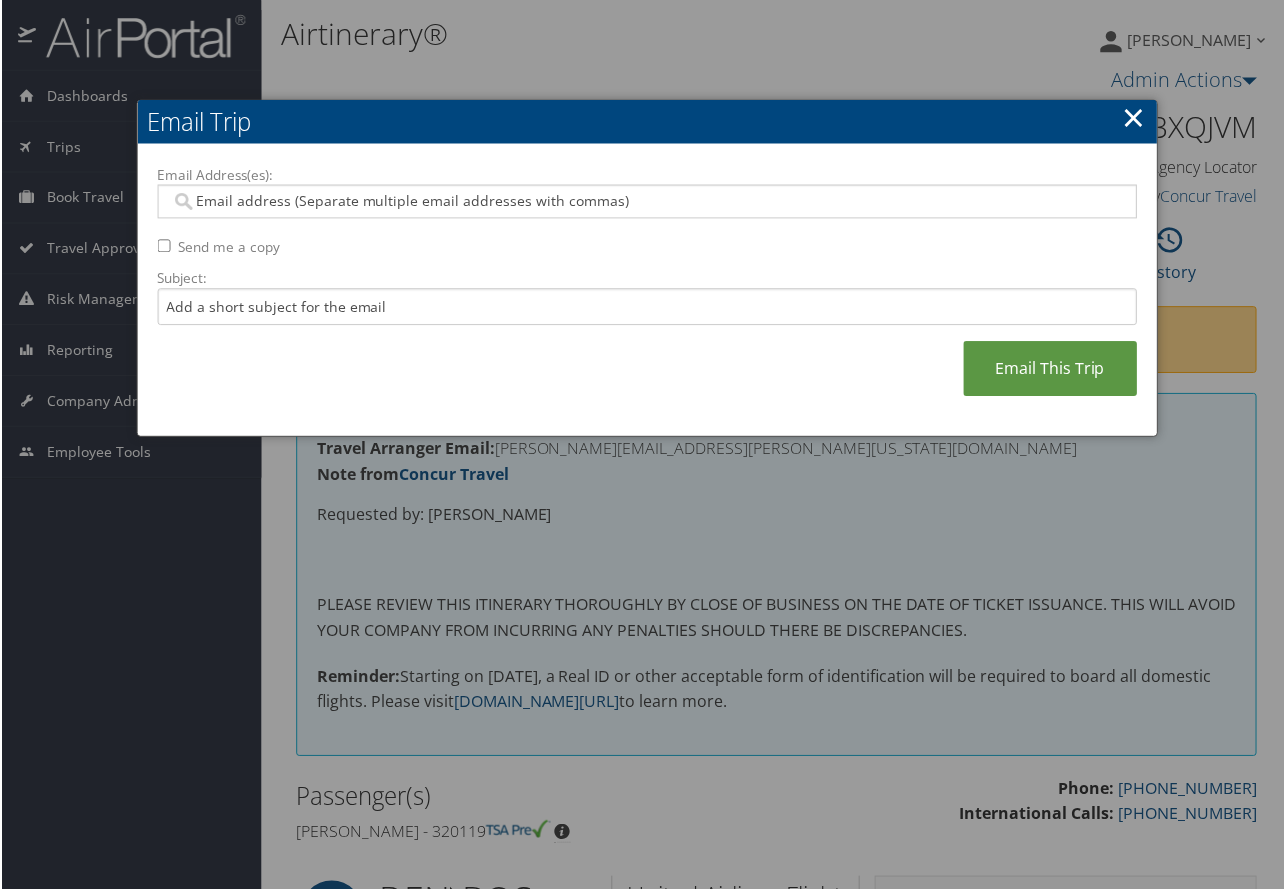 click on "Email Address(es):" at bounding box center [646, 202] 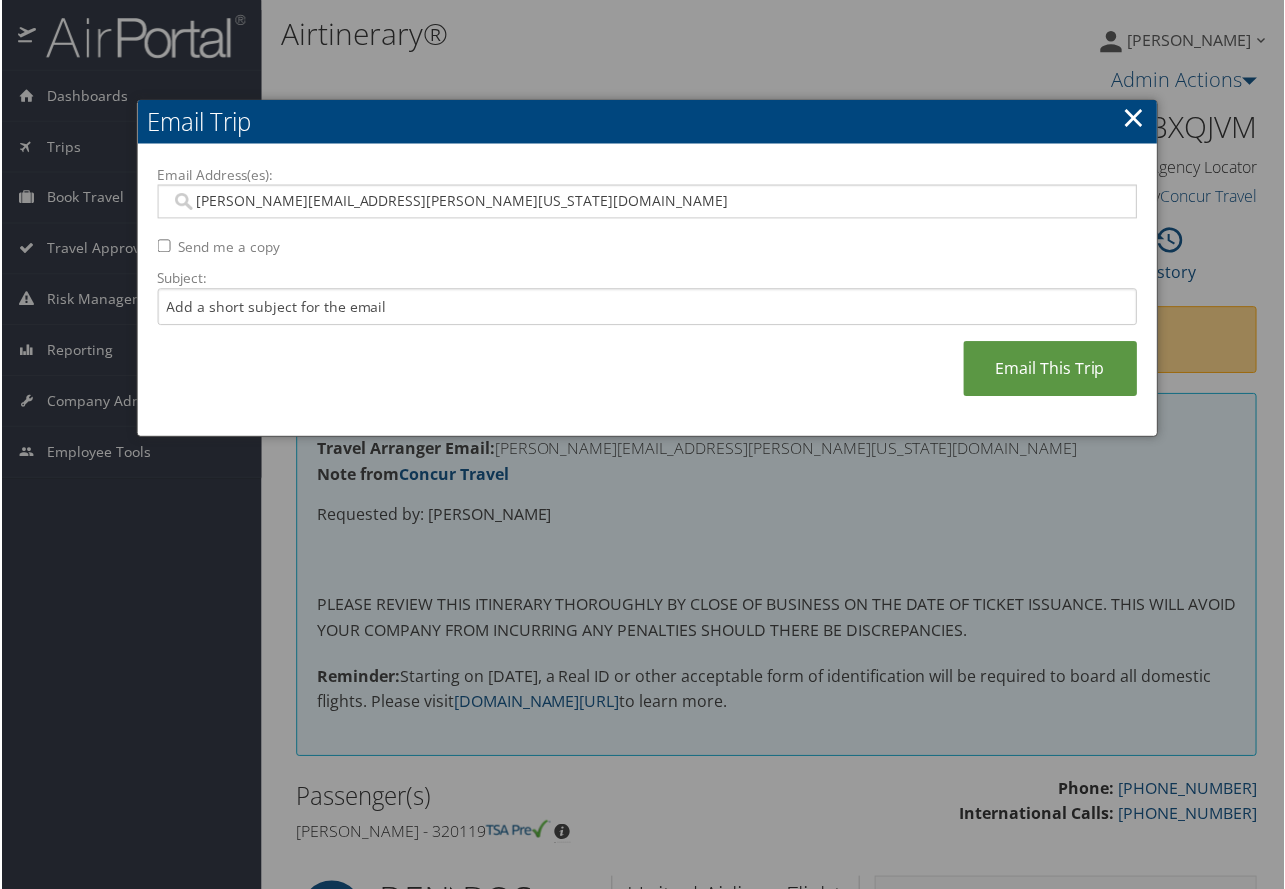 type on "[PERSON_NAME][EMAIL_ADDRESS][PERSON_NAME][US_STATE][DOMAIN_NAME]" 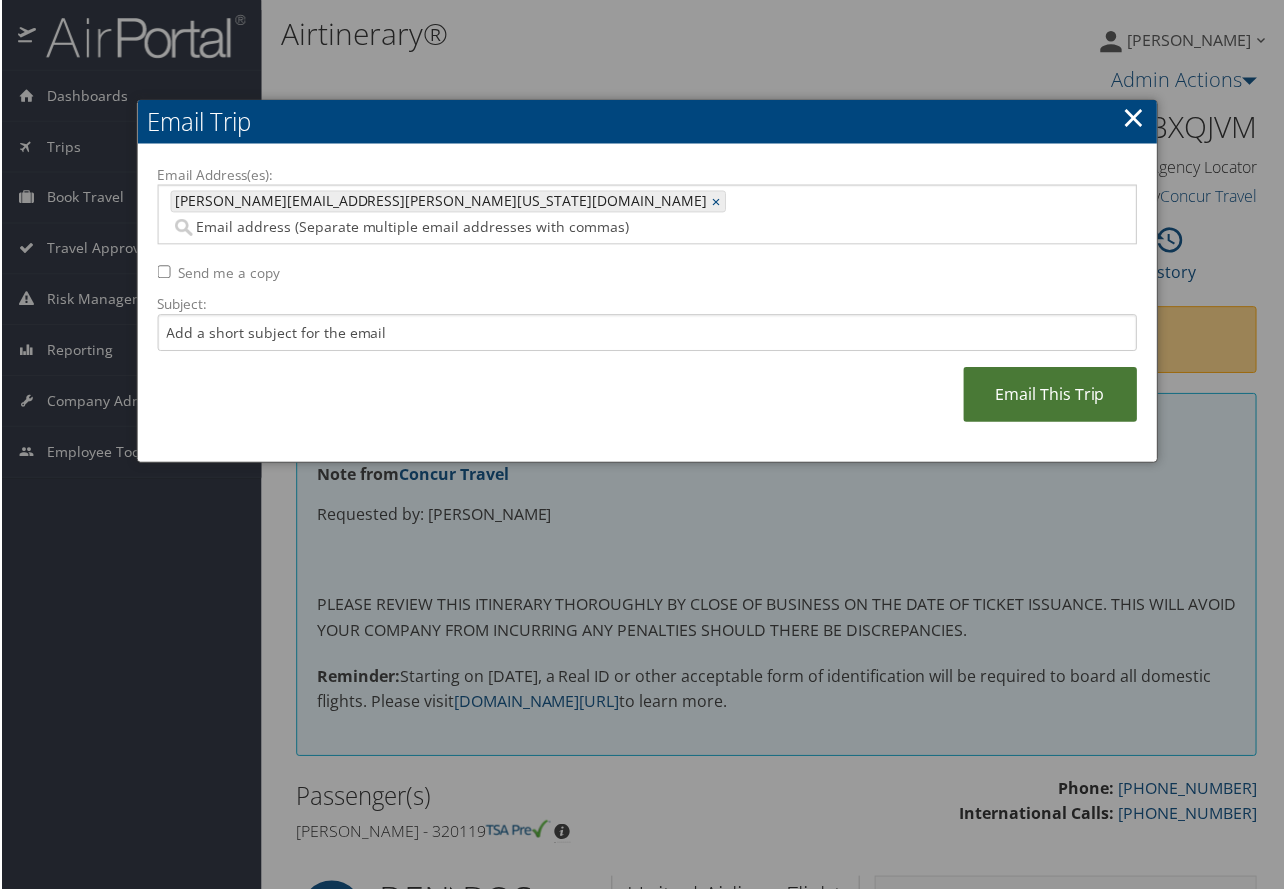 click on "Email This Trip" at bounding box center [1051, 395] 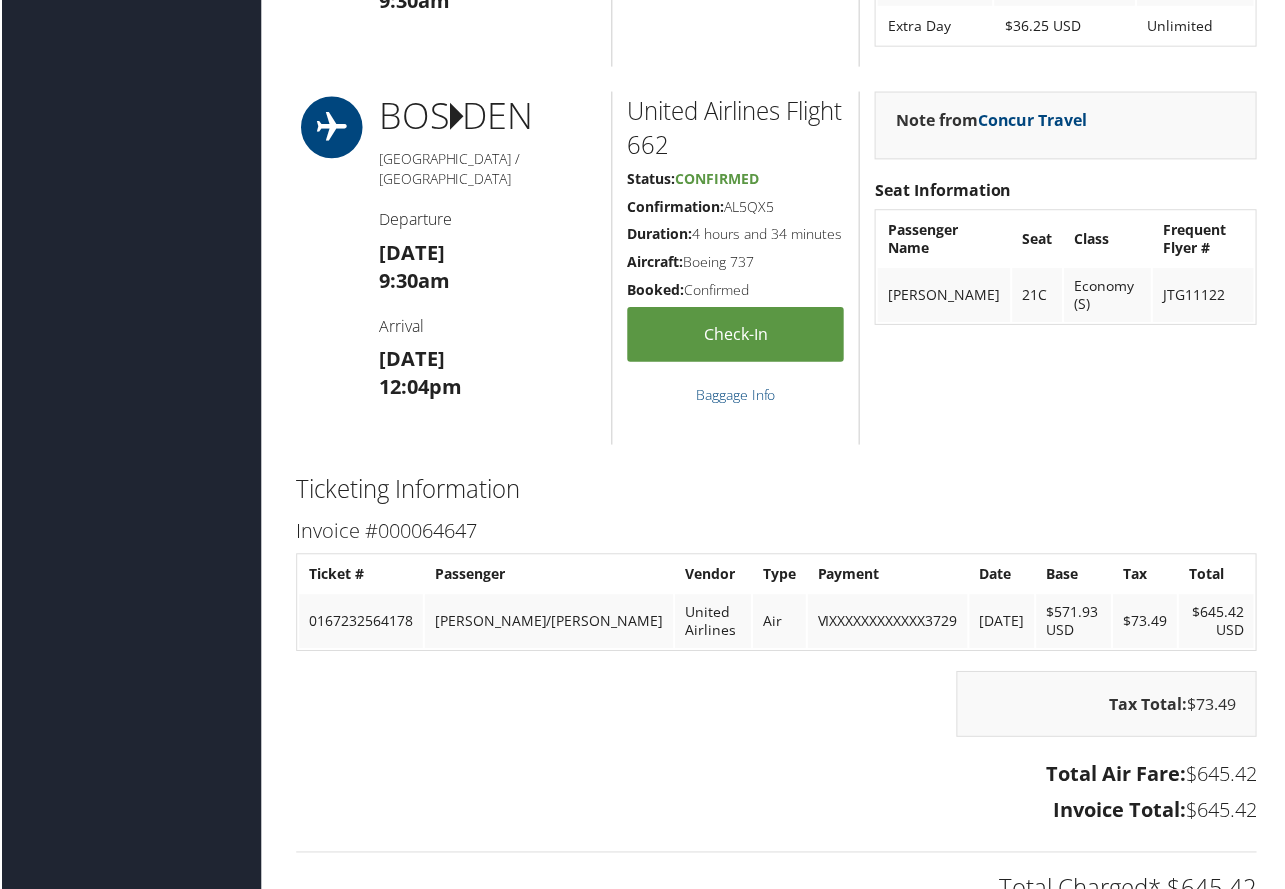 scroll, scrollTop: 1635, scrollLeft: 0, axis: vertical 